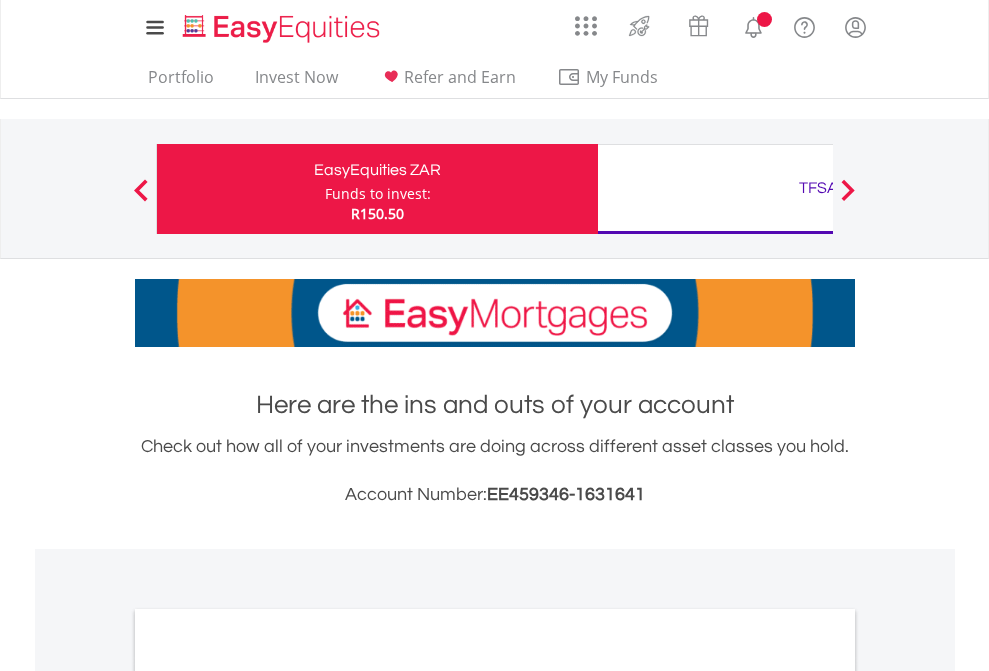scroll, scrollTop: 0, scrollLeft: 0, axis: both 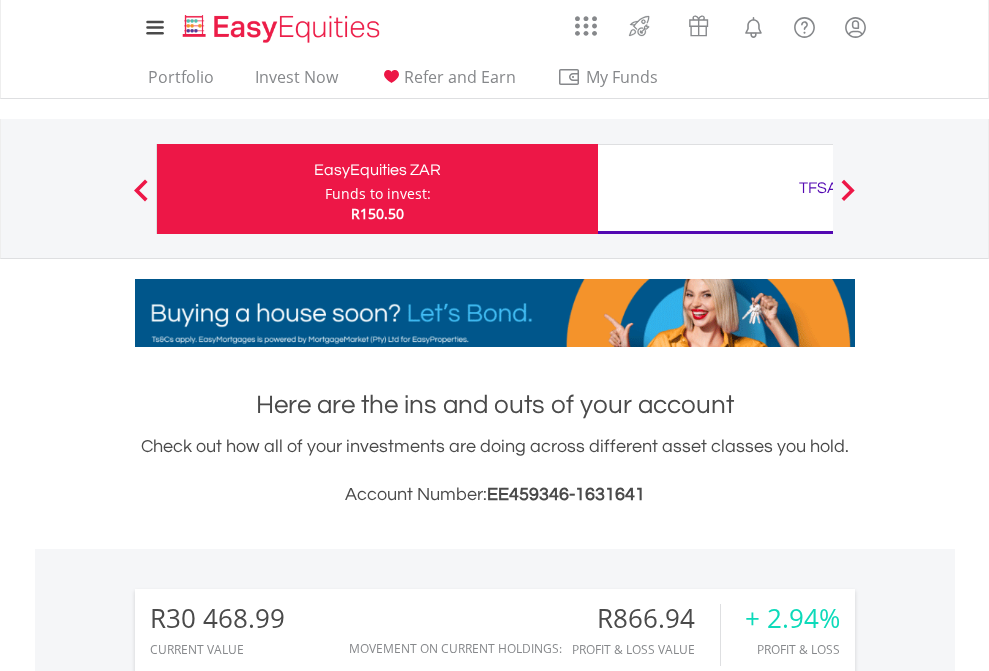 click on "Funds to invest:" at bounding box center (378, 194) 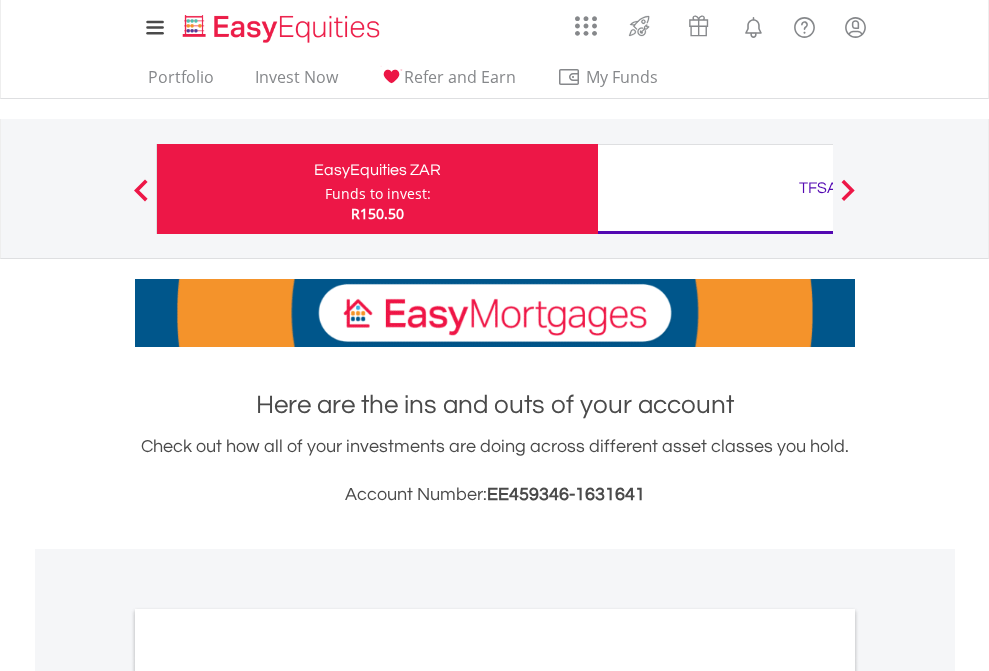 scroll, scrollTop: 0, scrollLeft: 0, axis: both 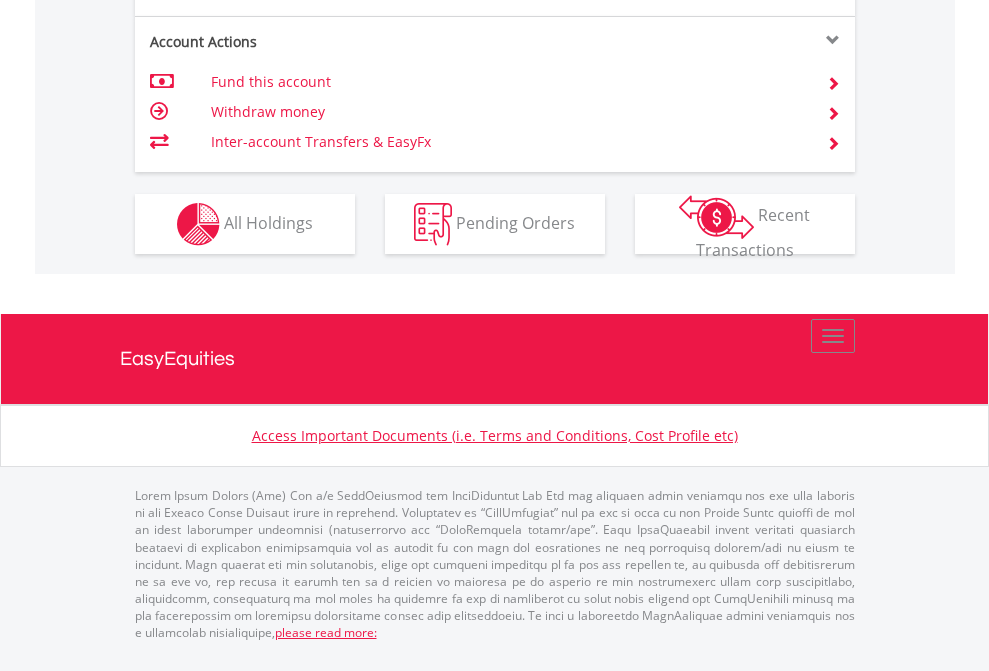 click on "Investment types" at bounding box center [706, -337] 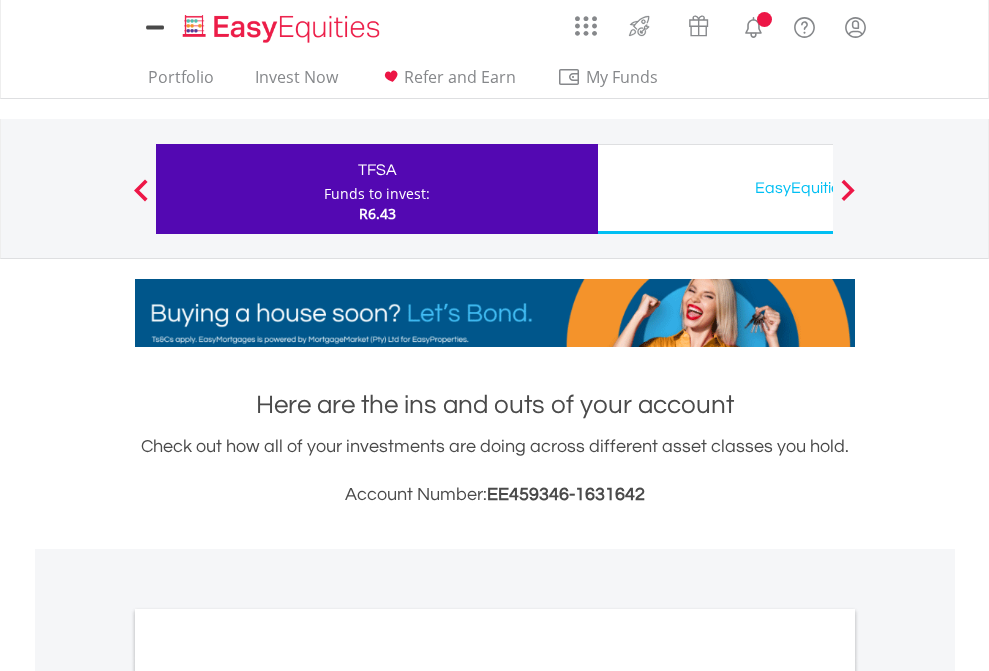 scroll, scrollTop: 0, scrollLeft: 0, axis: both 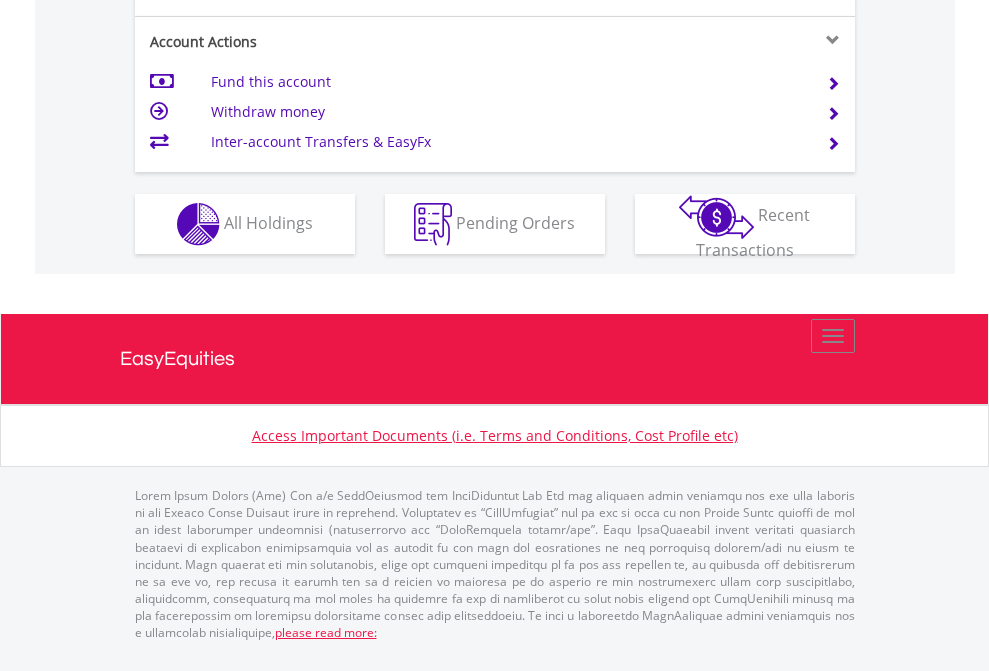 click on "Investment types" at bounding box center (706, -337) 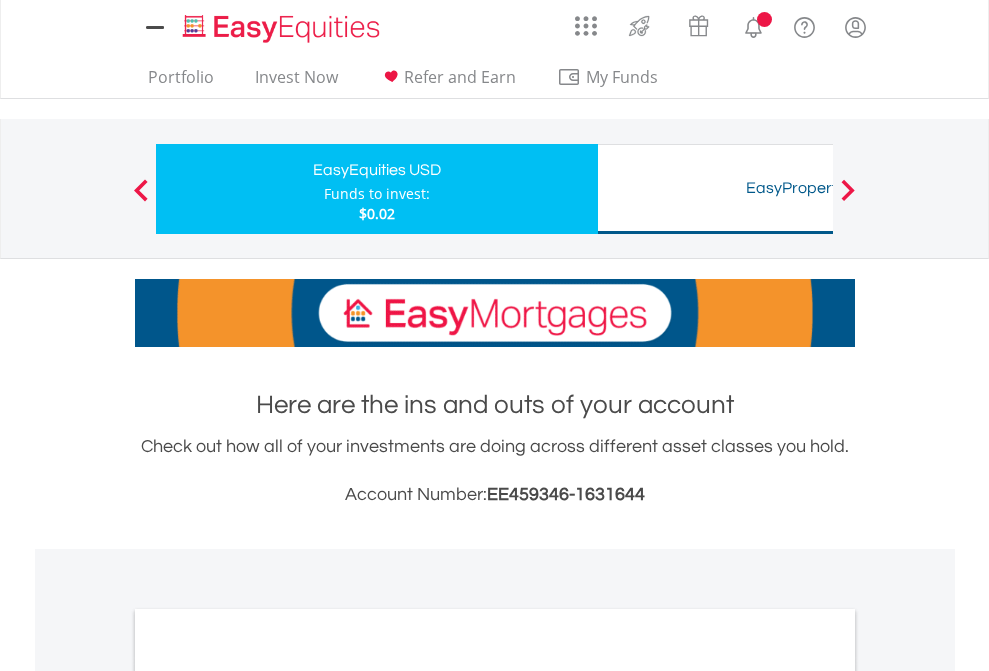 scroll, scrollTop: 0, scrollLeft: 0, axis: both 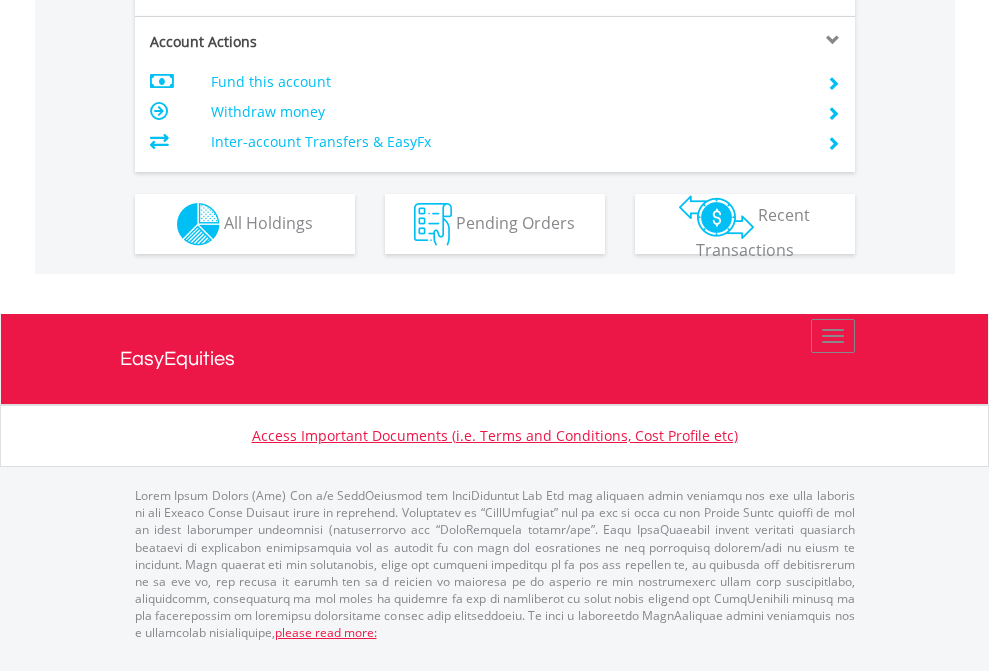 click on "Investment types" at bounding box center [706, -337] 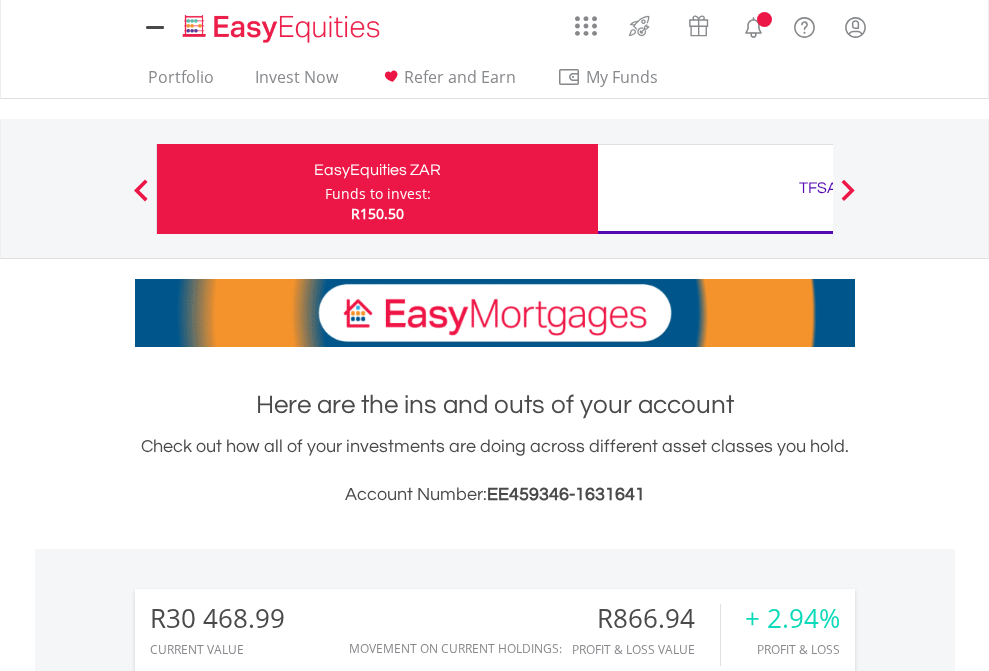 scroll, scrollTop: 0, scrollLeft: 0, axis: both 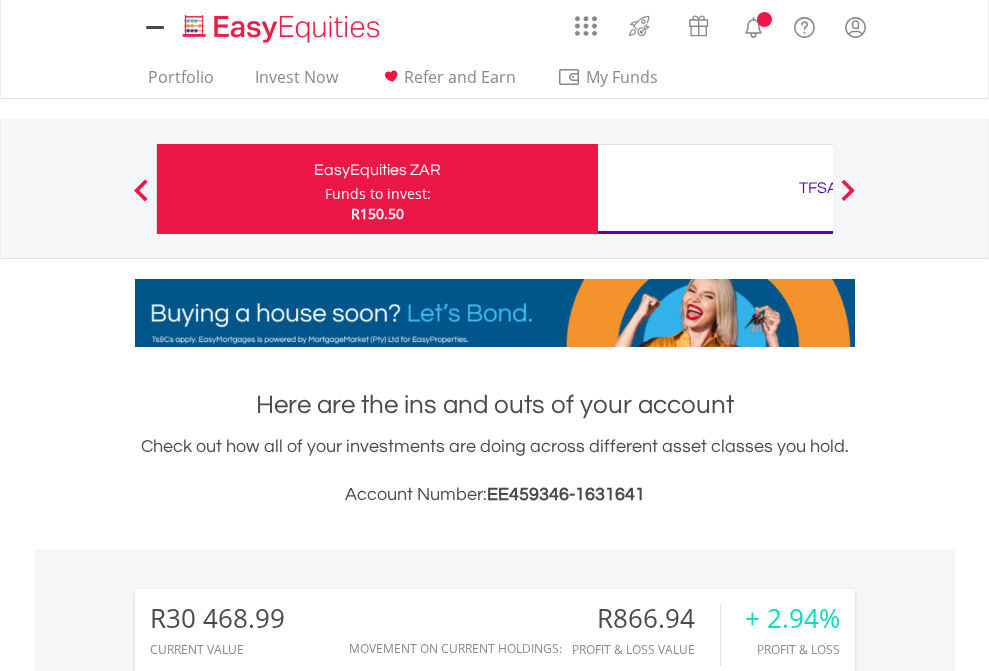 click on "All Holdings" at bounding box center (268, 1586) 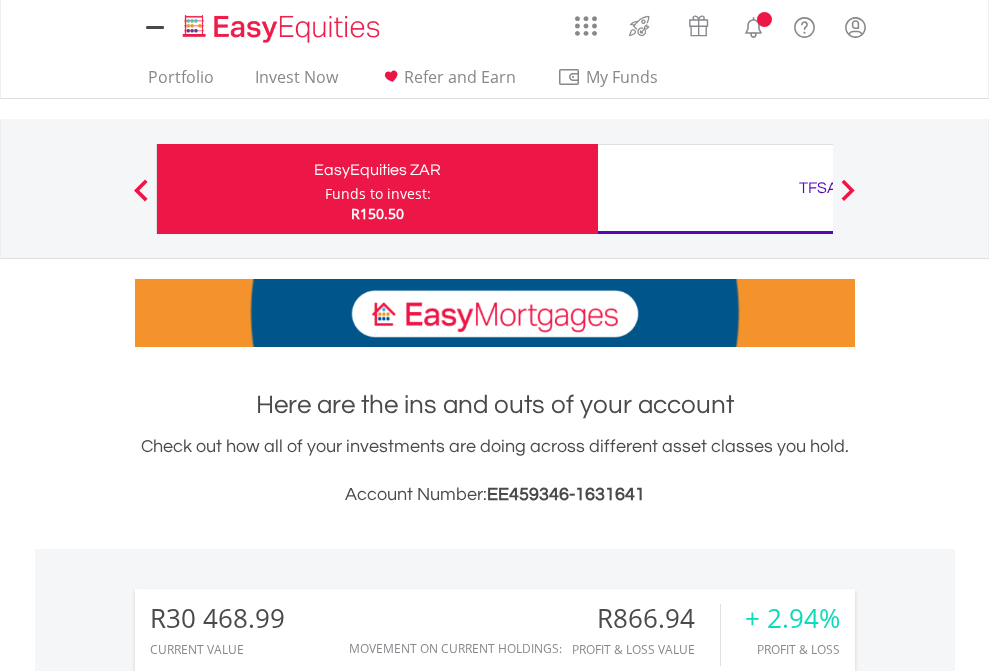 scroll, scrollTop: 999808, scrollLeft: 999687, axis: both 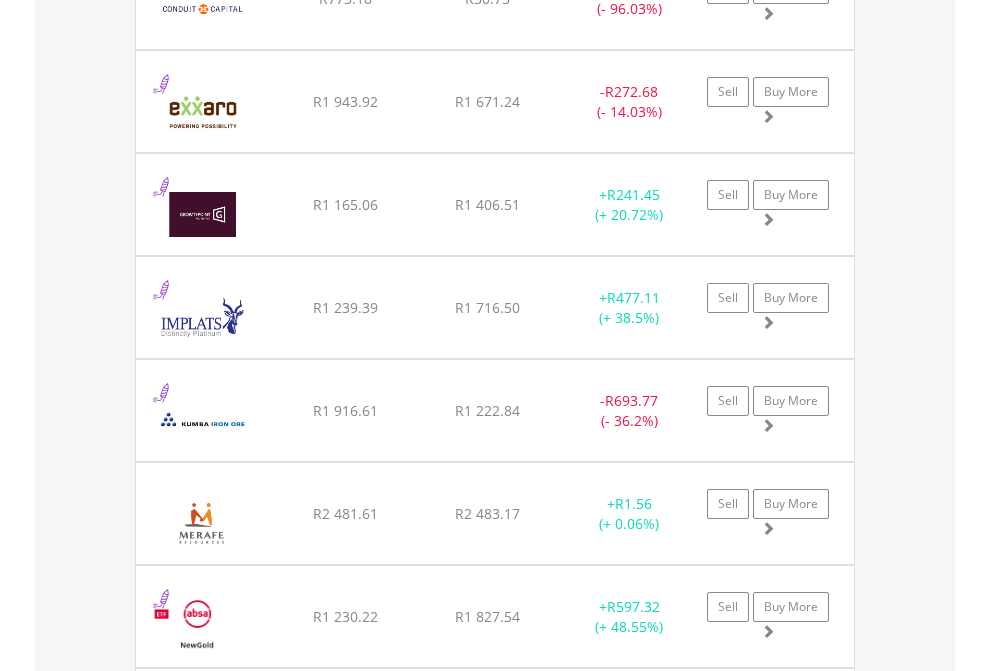 click on "TFSA" at bounding box center (818, -2156) 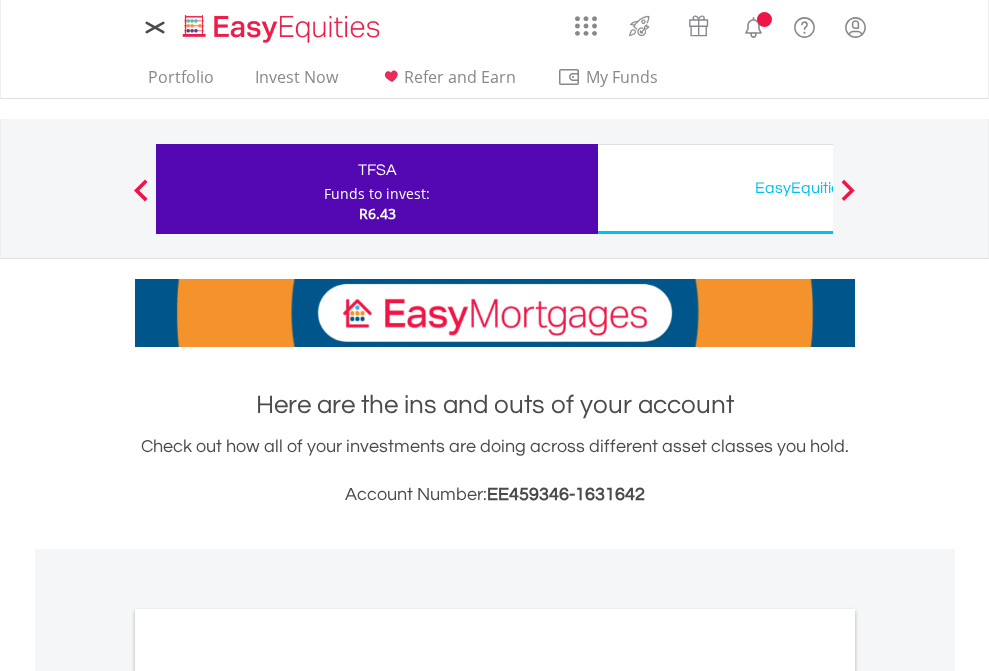 scroll, scrollTop: 1202, scrollLeft: 0, axis: vertical 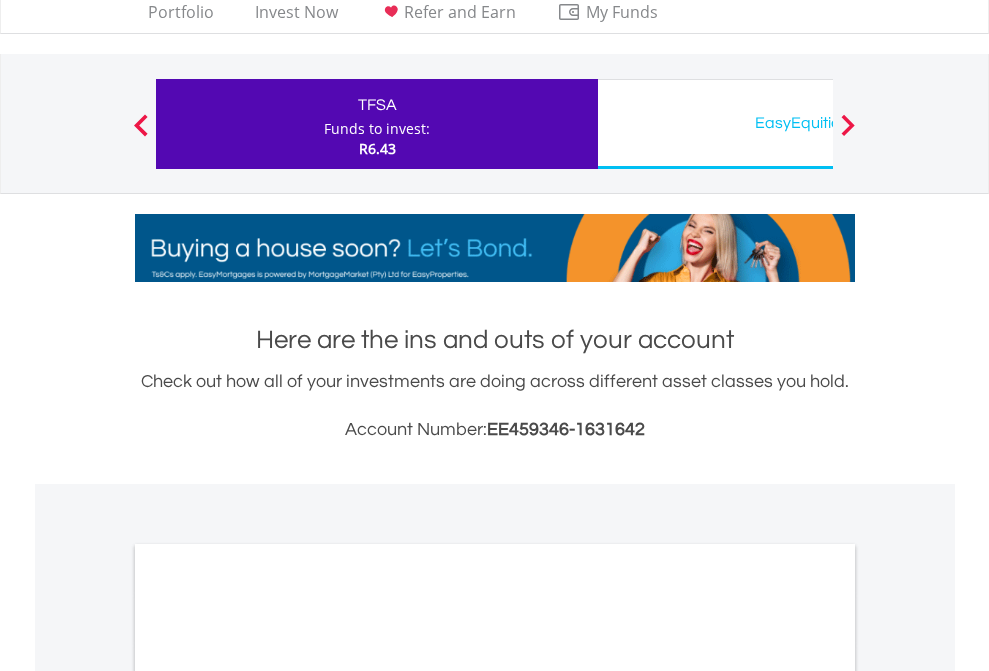 click on "All Holdings" at bounding box center [268, 1031] 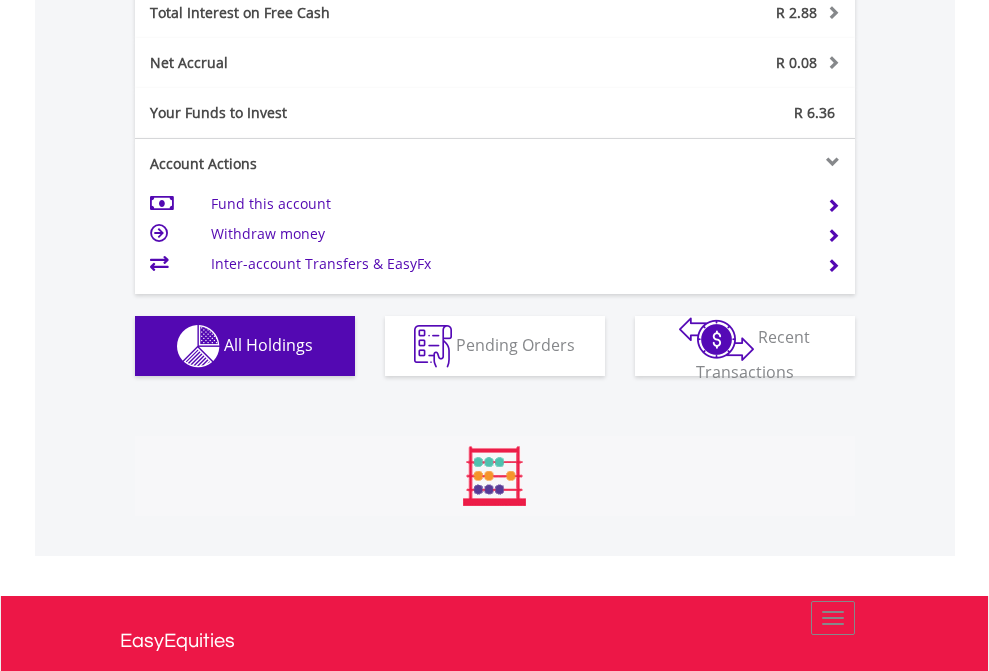 scroll, scrollTop: 999808, scrollLeft: 999687, axis: both 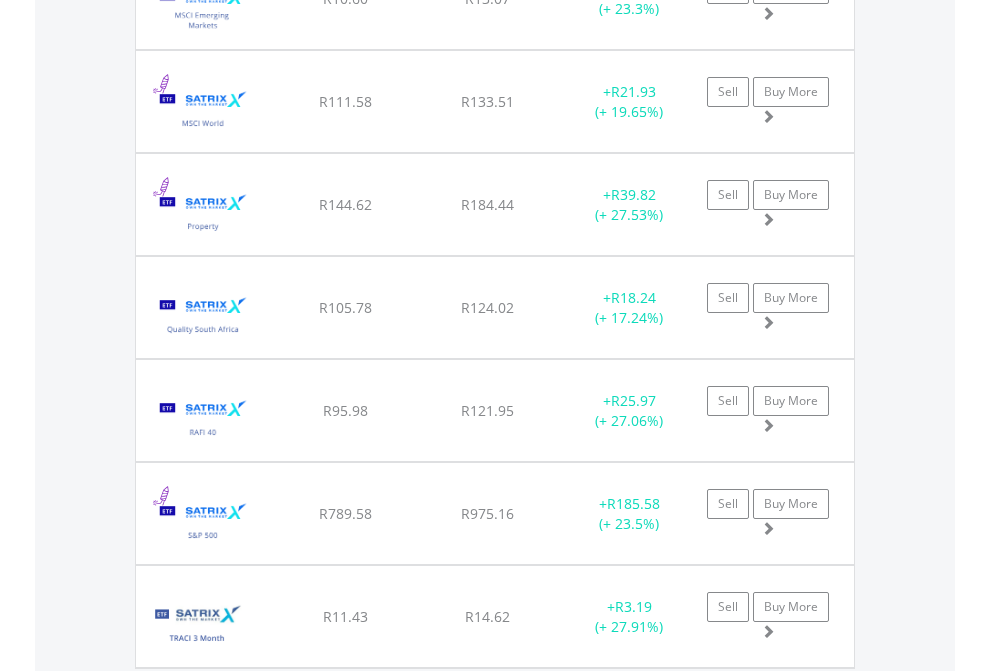 click on "EasyEquities USD" at bounding box center (818, -2116) 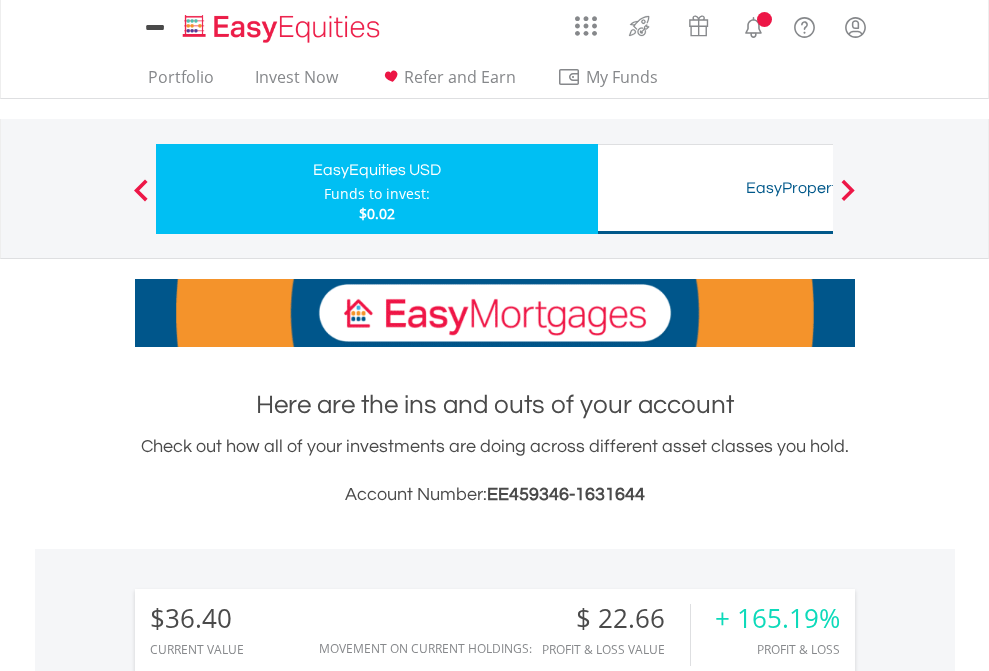 scroll, scrollTop: 0, scrollLeft: 0, axis: both 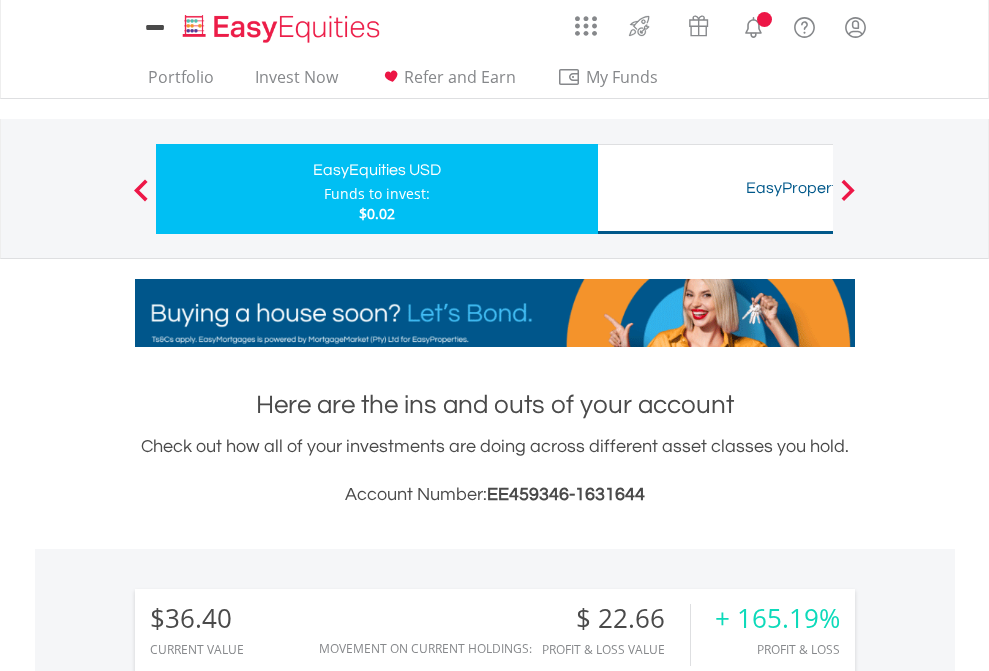 click on "All Holdings" at bounding box center (268, 1466) 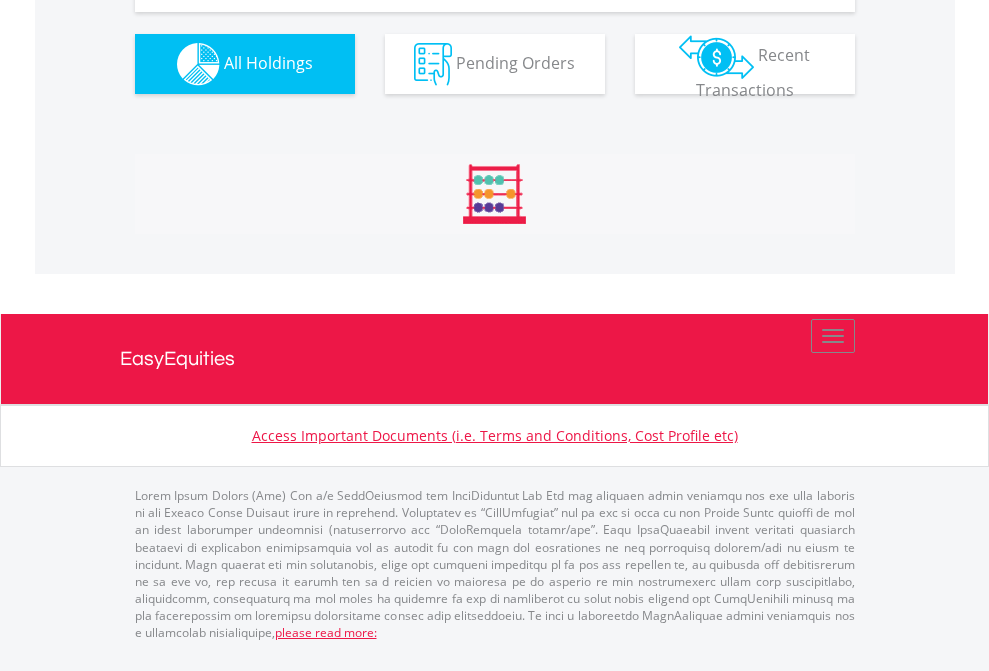 scroll, scrollTop: 2224, scrollLeft: 0, axis: vertical 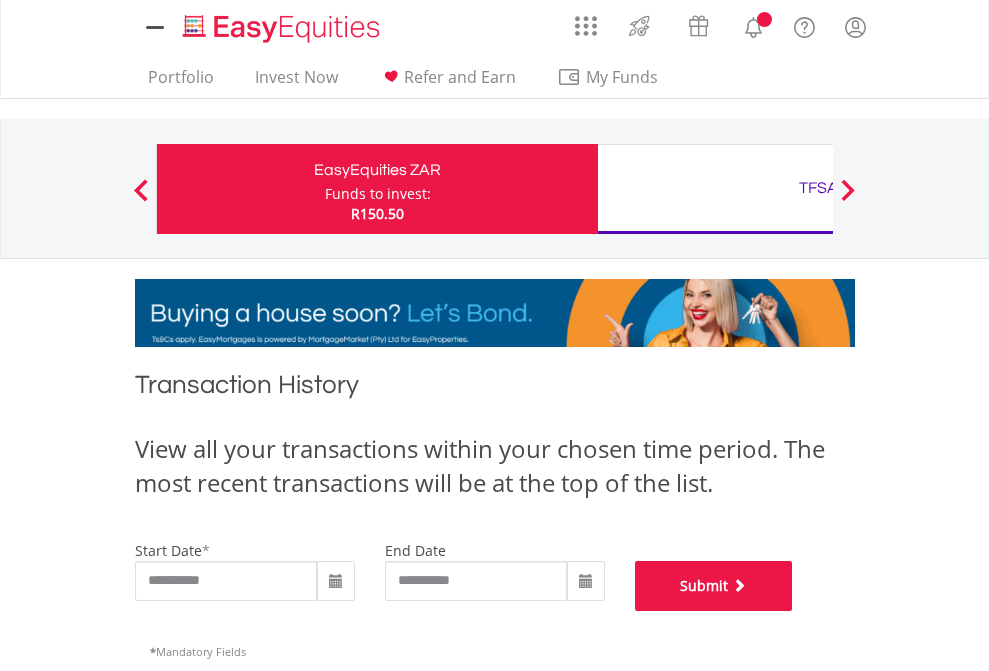 click on "Submit" at bounding box center (714, 586) 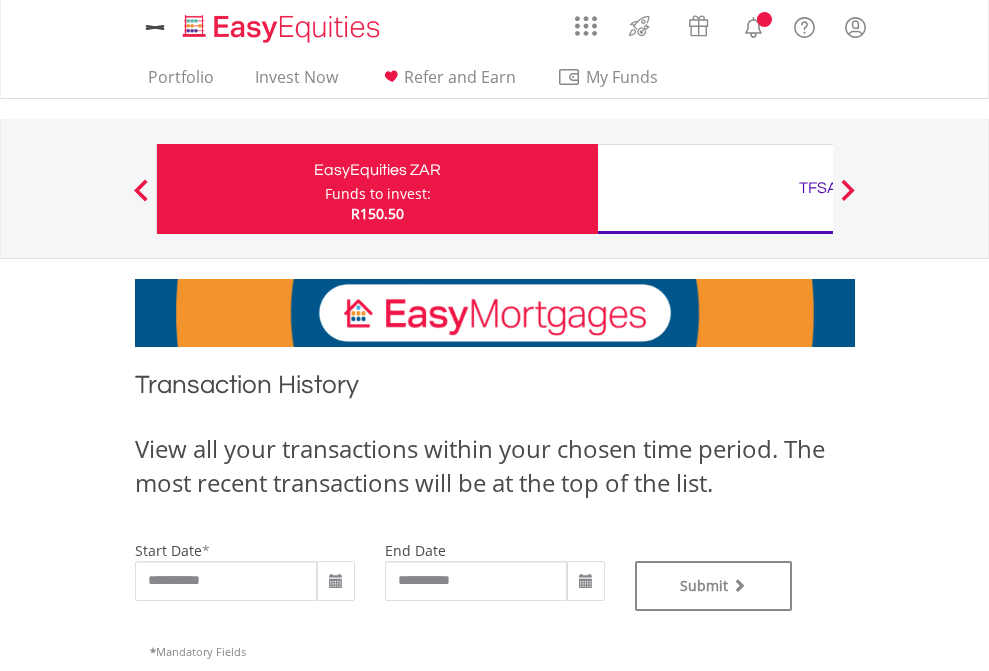 scroll, scrollTop: 0, scrollLeft: 0, axis: both 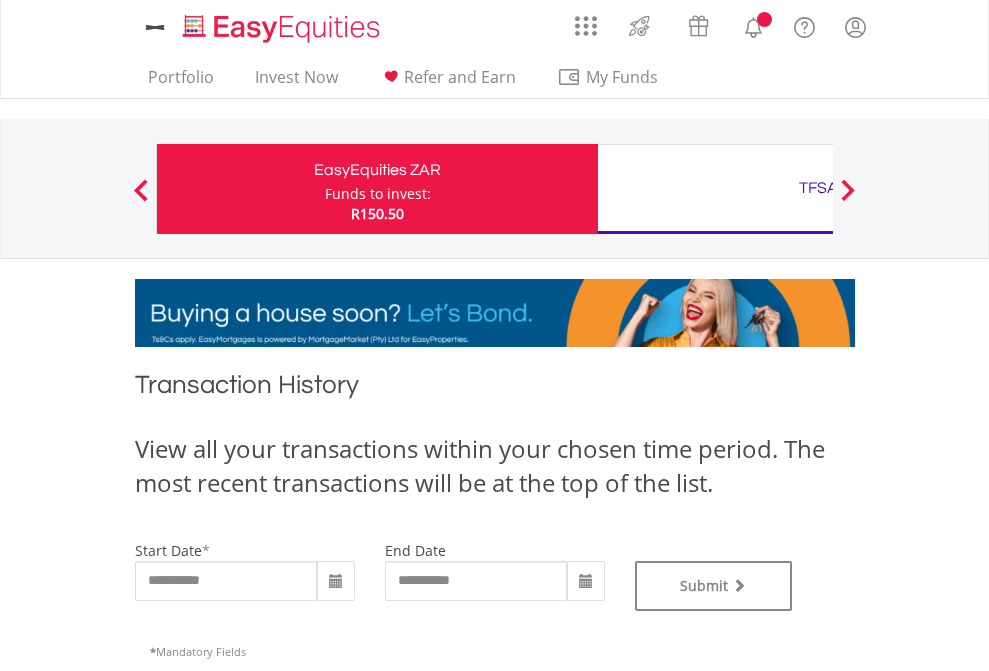 click on "TFSA" at bounding box center [818, 188] 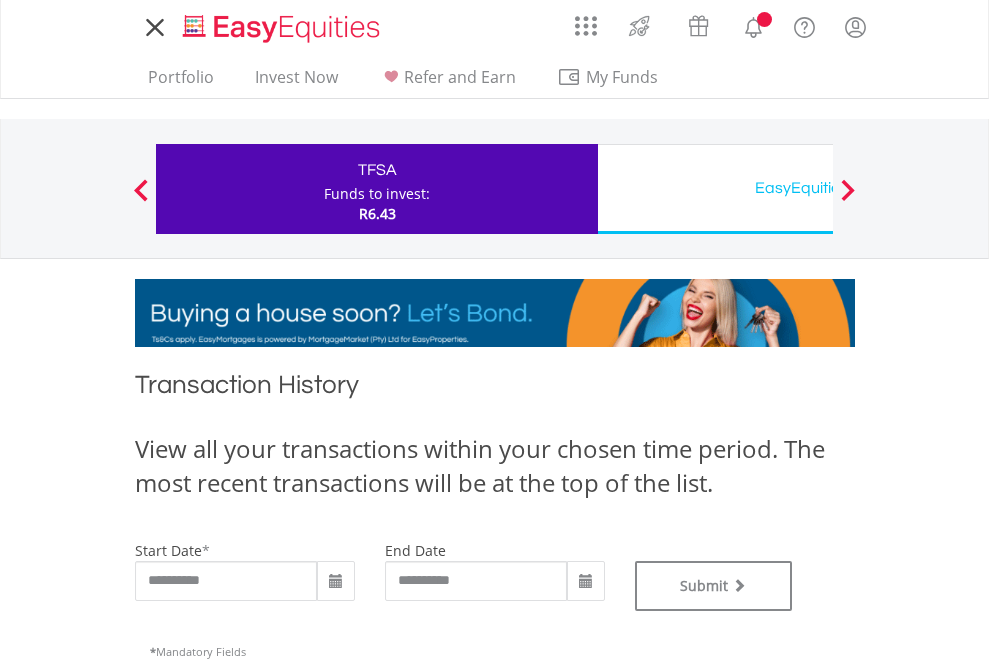 scroll, scrollTop: 0, scrollLeft: 0, axis: both 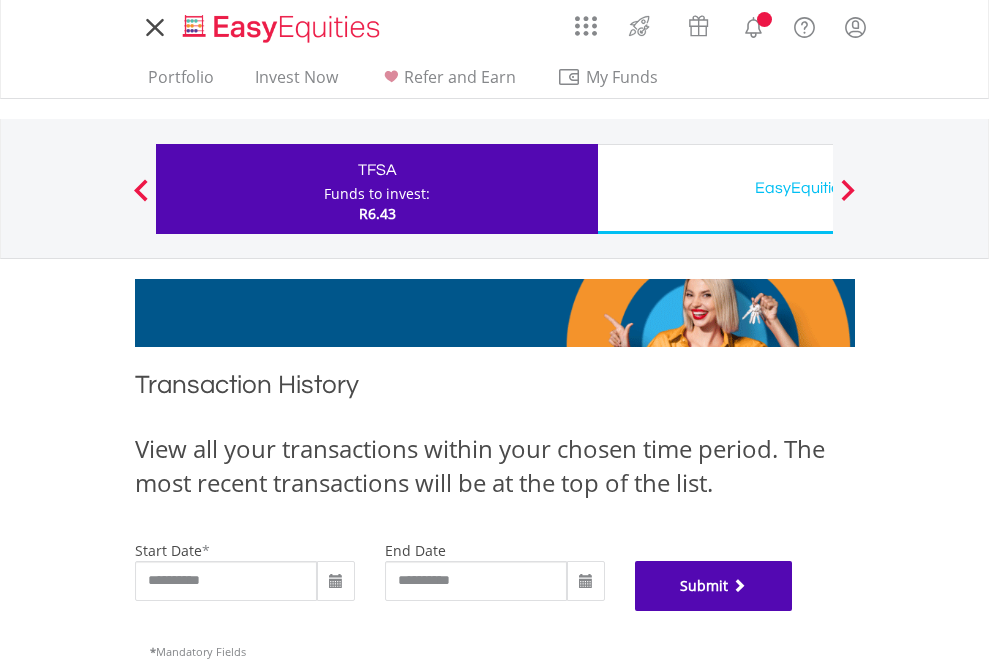 click on "Submit" at bounding box center (714, 586) 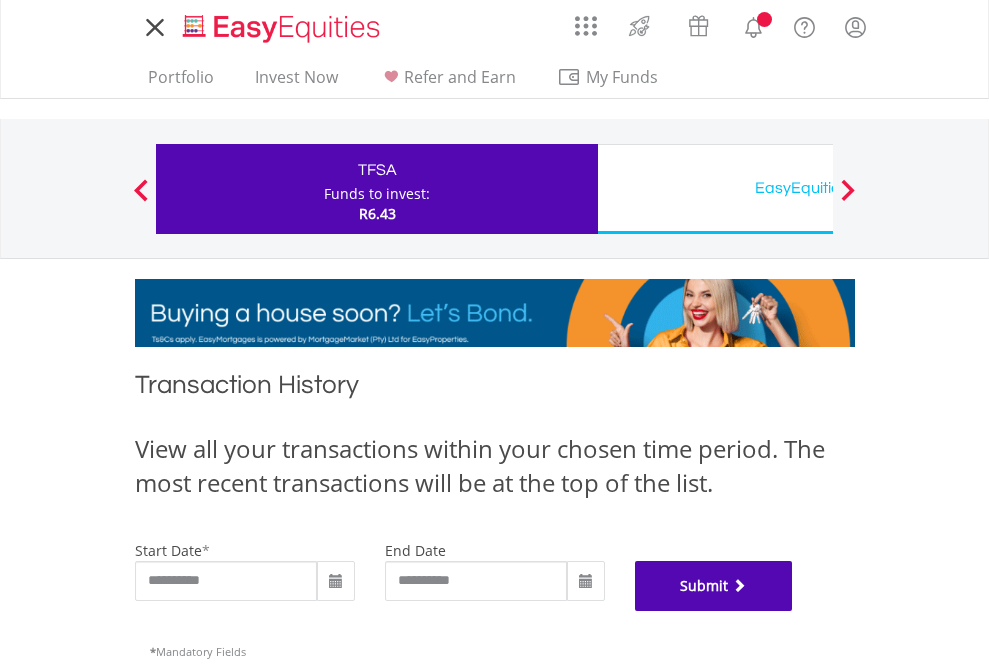scroll, scrollTop: 811, scrollLeft: 0, axis: vertical 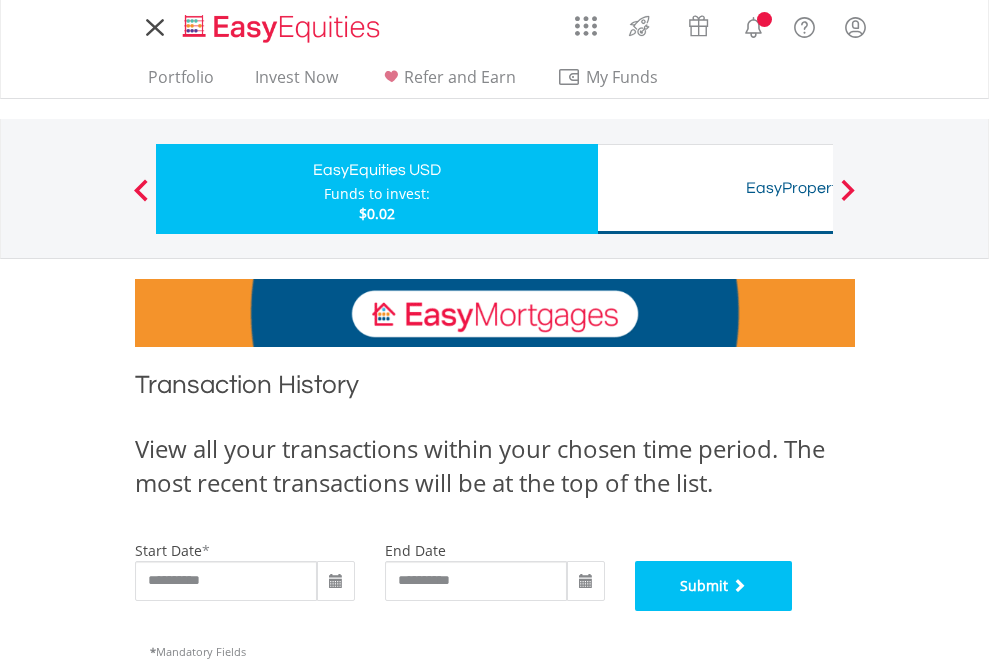 click on "Submit" at bounding box center (714, 586) 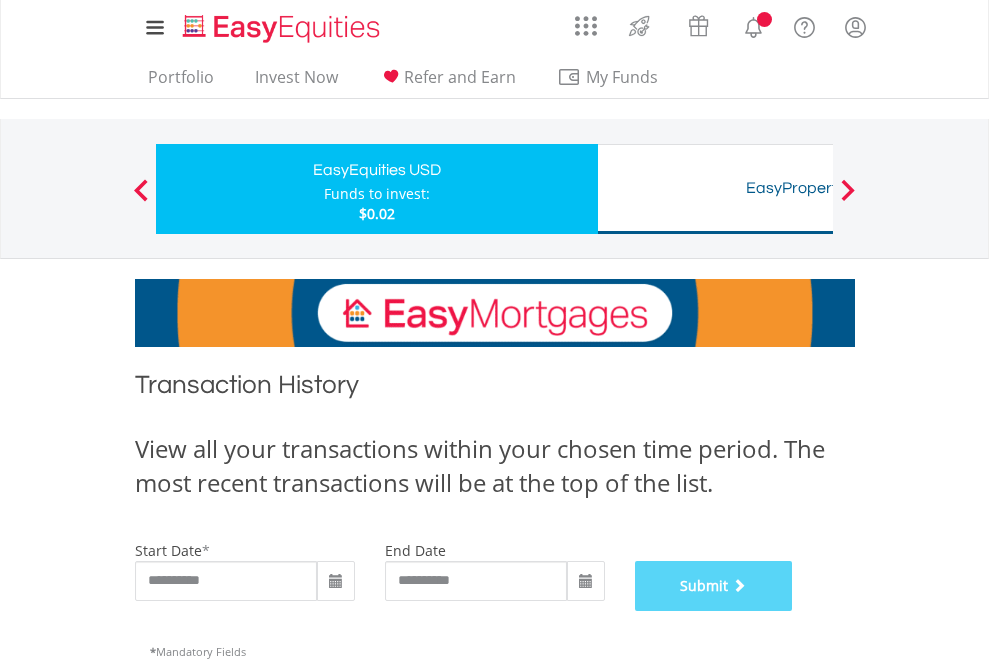 scroll, scrollTop: 811, scrollLeft: 0, axis: vertical 